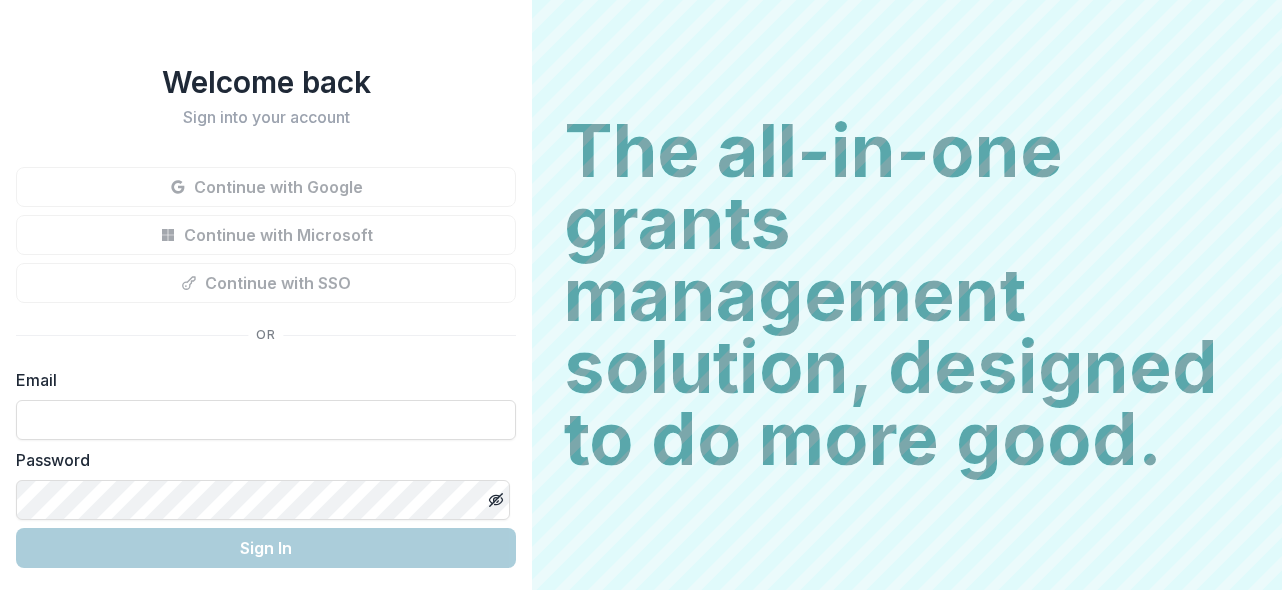 scroll, scrollTop: 0, scrollLeft: 0, axis: both 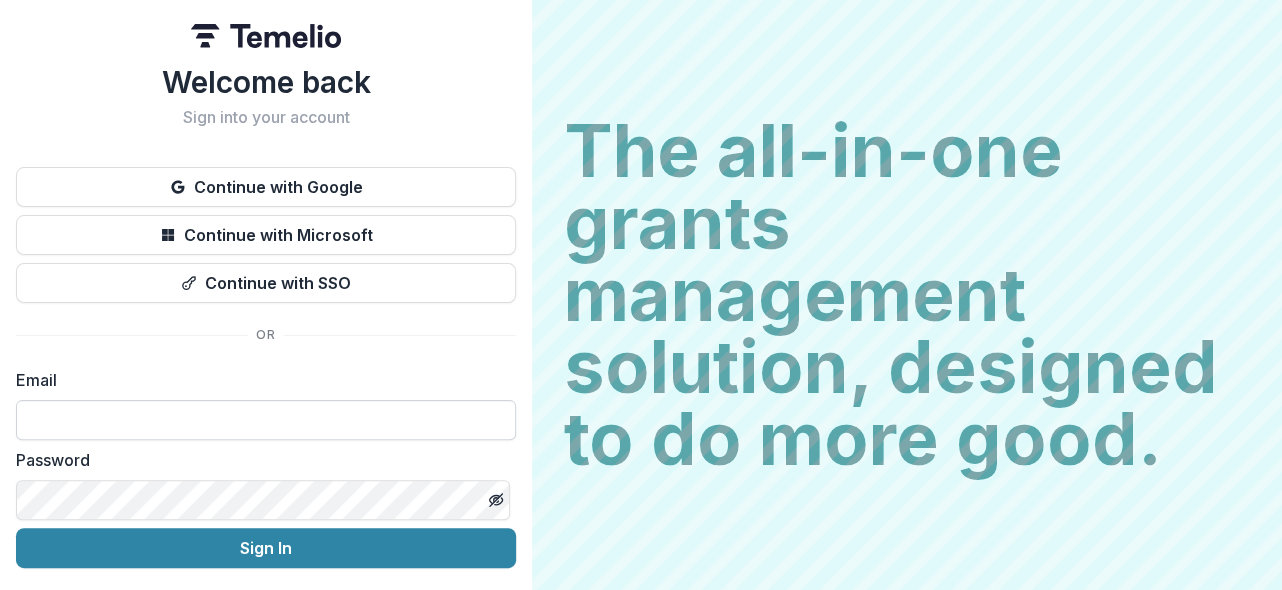 click at bounding box center (266, 420) 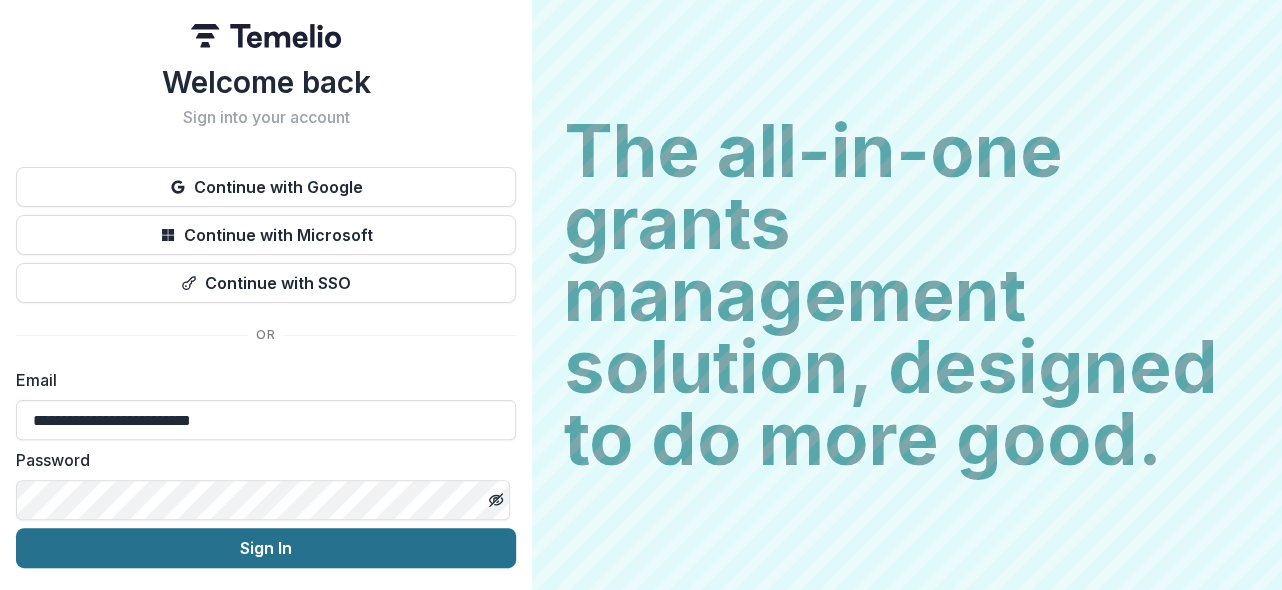 click on "Sign In" at bounding box center [266, 548] 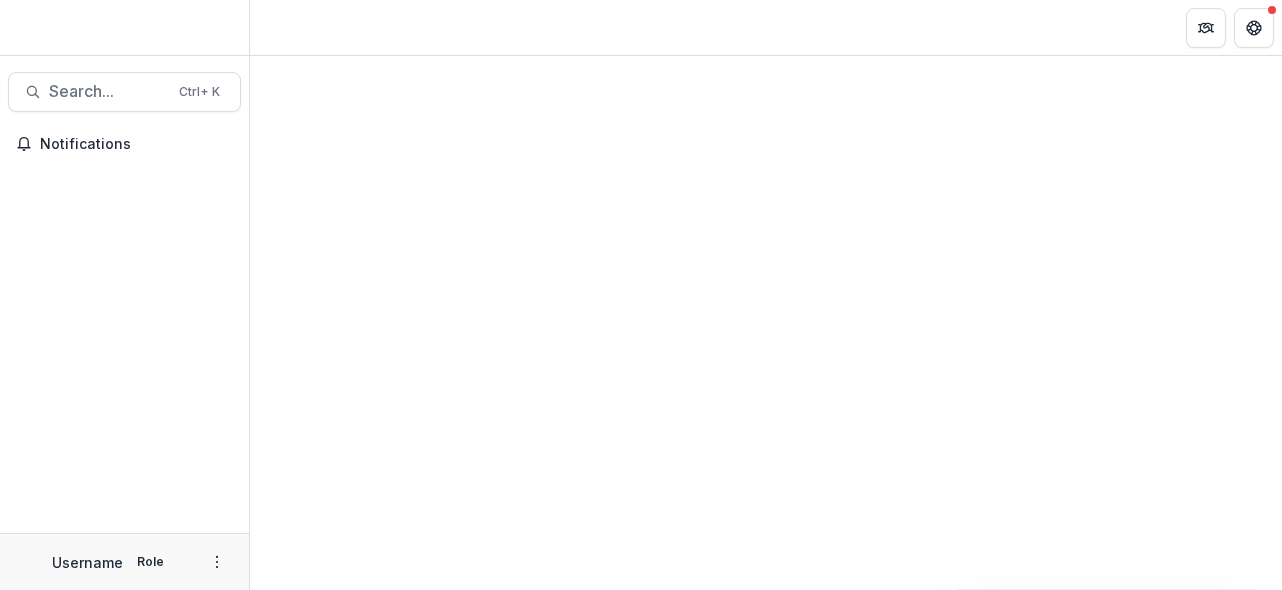scroll, scrollTop: 0, scrollLeft: 0, axis: both 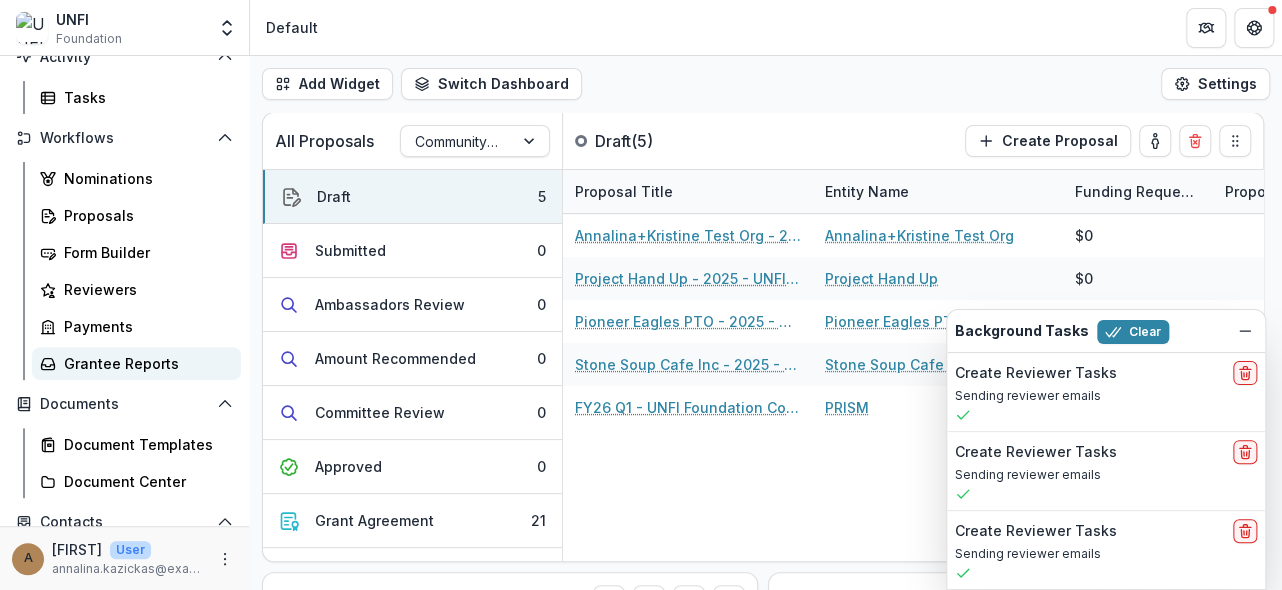 click on "Grantee Reports" at bounding box center [144, 363] 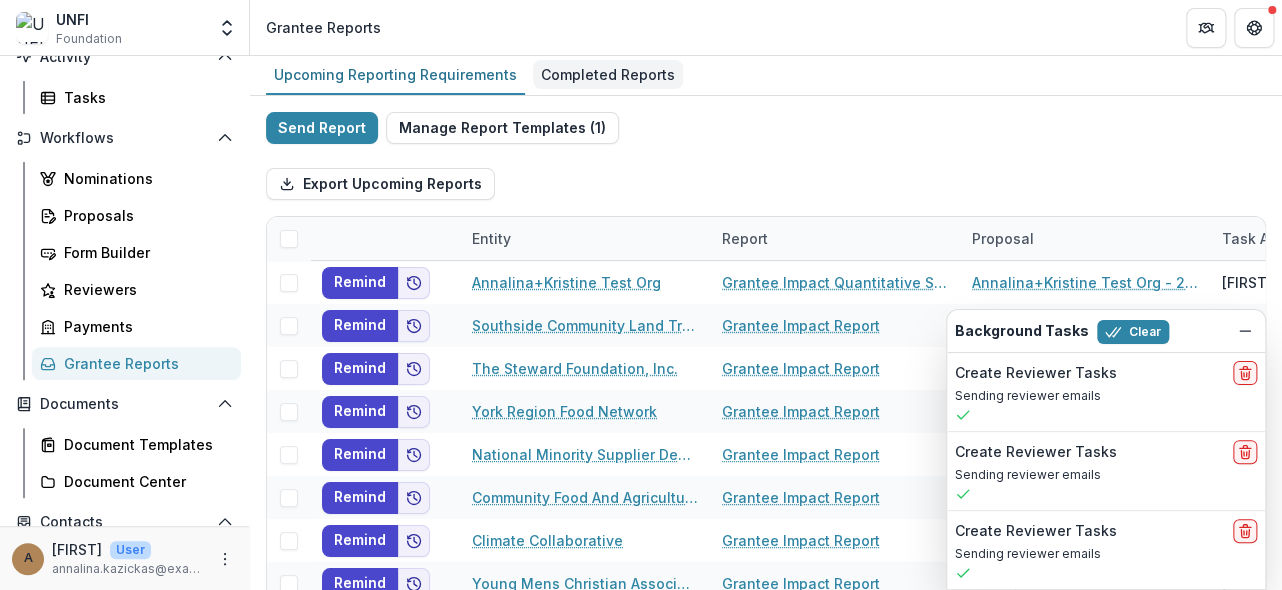 click on "Completed Reports" at bounding box center [608, 74] 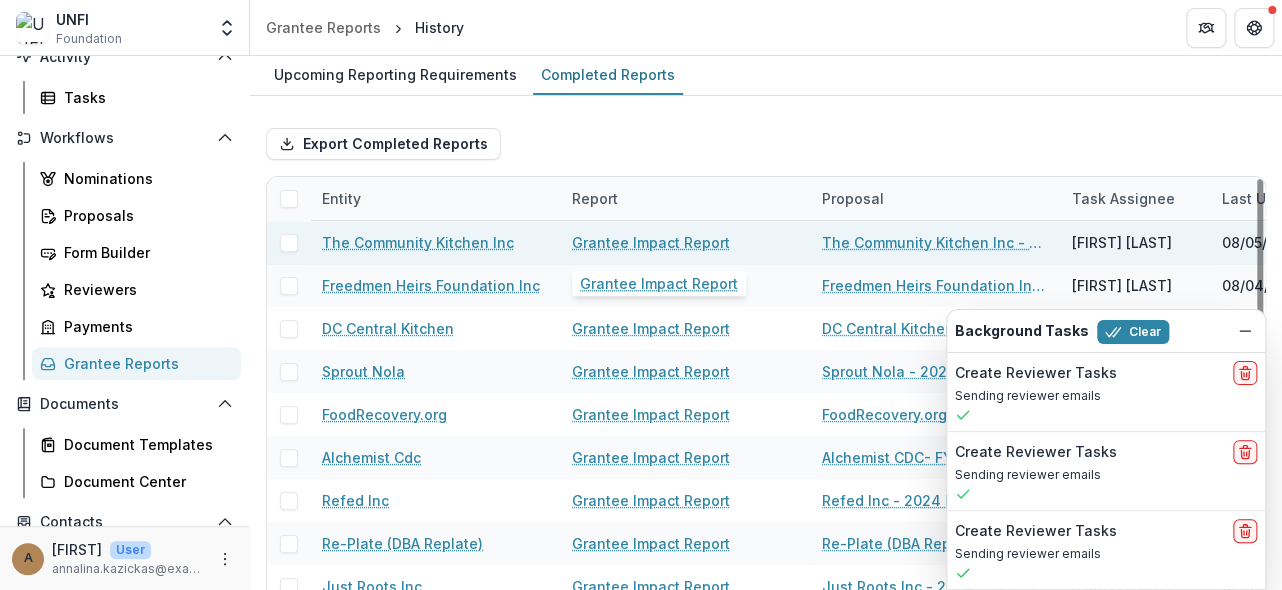 click on "Grantee Impact Report" at bounding box center [651, 242] 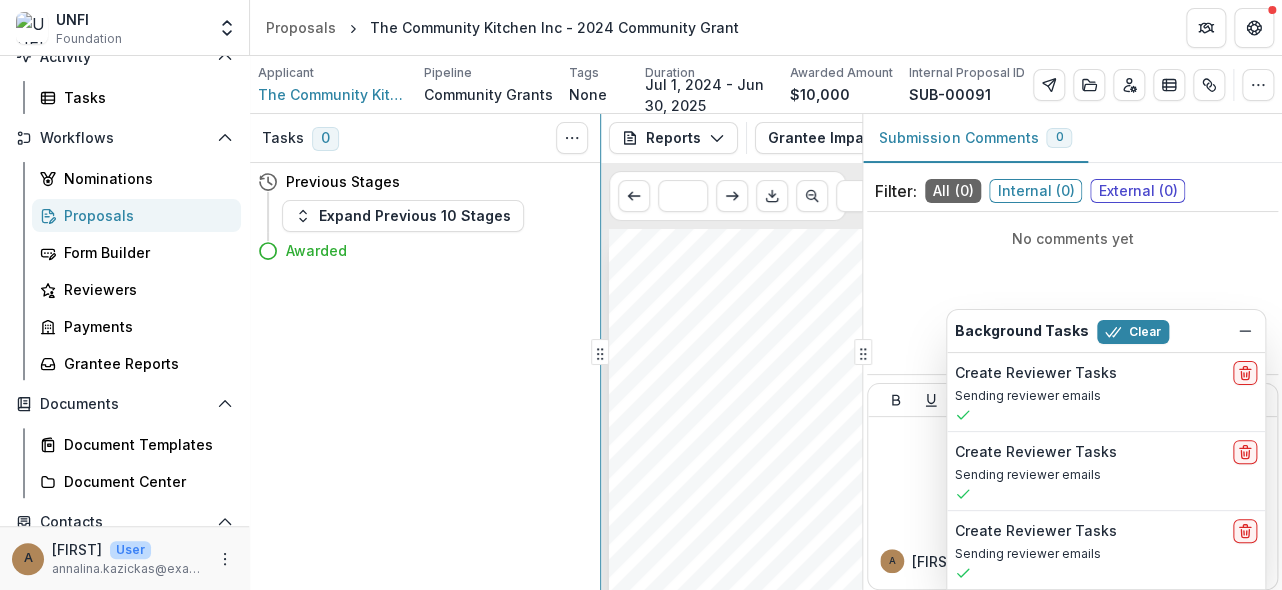 click on "Tasks 0 Show Cancelled Tasks Previous Stages Expand Previous 10 Stages Awarded Reports Proposal Payments Reports Grant Agreements Board Summaries Bank Details Grantee Impact Report Tables Upcoming Reports Completed Reports Reports Grantee Impact Report 2025-08-31 View Attached Files View Task * *** Submission Responses UNFI Foundation Impact Report We are pleased to have partnered with your organization to advance UNFI Foundation's mission to create more sustainable and equitable food systems. Please report on the following impact metrics (reporting period: July 2024-July 2025). Please Upload Your Impact Report Here See attached files Media upload See attached files Impact Metrics Please review the UNFI Foundation impact metrics of interest and list the quantifiable impact that this funding supported. All fields are optional and we only request that you provide information for metrics relevant to your work. How many acres of regenerative or organic farmland did this project create or support? 937,000 lbs. 4 0" at bounding box center (766, 352) 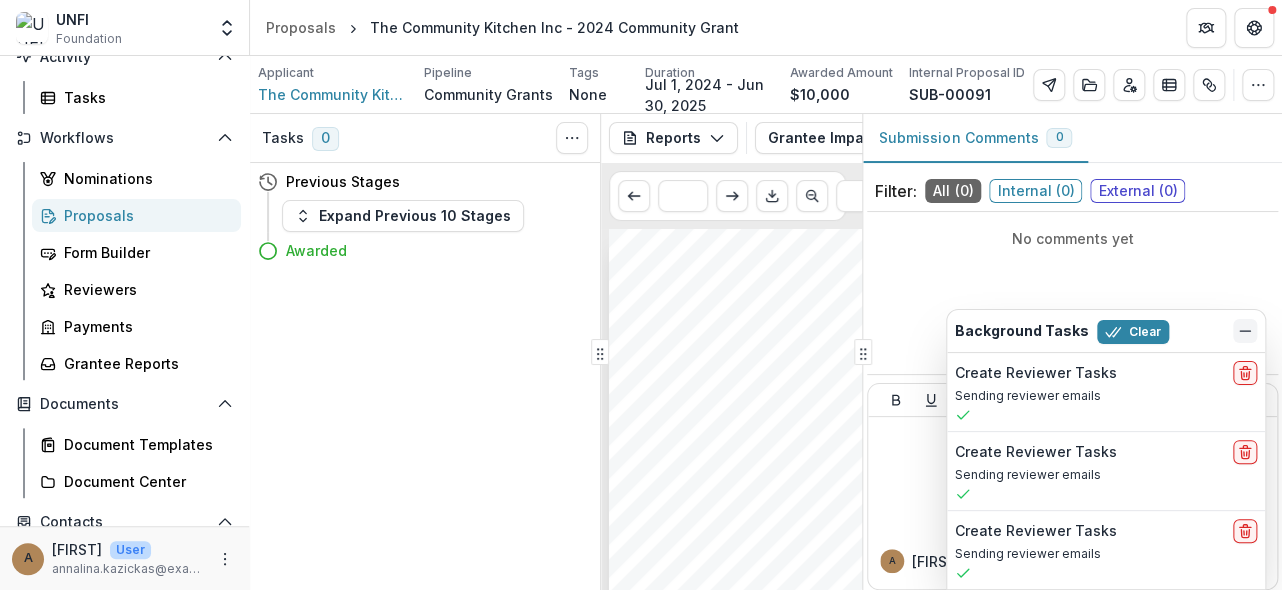 click at bounding box center [1245, 331] 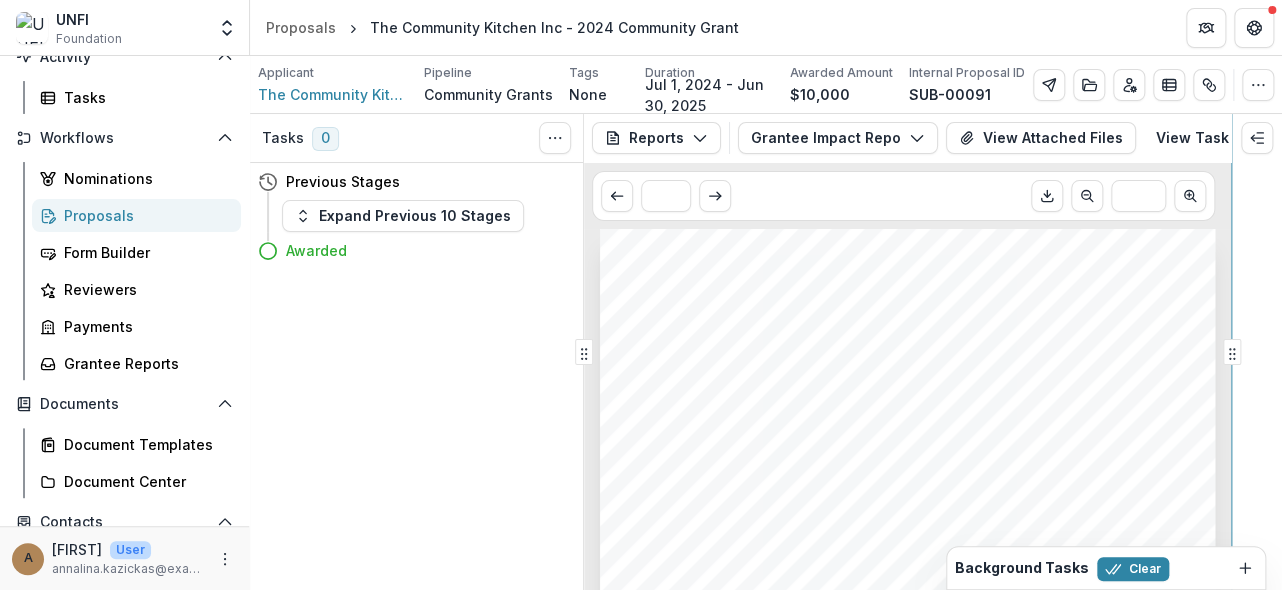 click on "Tasks 0 Show Cancelled Tasks Previous Stages Expand Previous 10 Stages Awarded Reports Proposal Payments Reports Grant Agreements Board Summaries Bank Details Grantee Impact Report Tables Upcoming Reports Completed Reports Reports Grantee Impact Report 2025-08-31 View Attached Files View Task * *** Submission Responses UNFI Foundation Impact Report We are pleased to have partnered with your organization to advance UNFI Foundation's mission to create more sustainable and equitable food systems. Please report on the following impact metrics (reporting period: July 2024-July 2025). Please Upload Your Impact Report Here See attached files Media upload See attached files Impact Metrics Please review the UNFI Foundation impact metrics of interest and list the quantifiable impact that this funding supported. All fields are optional and we only request that you provide information for metrics relevant to your work. How many acres of regenerative or organic farmland did this project create or support? 937,000 lbs. 4" at bounding box center [766, 352] 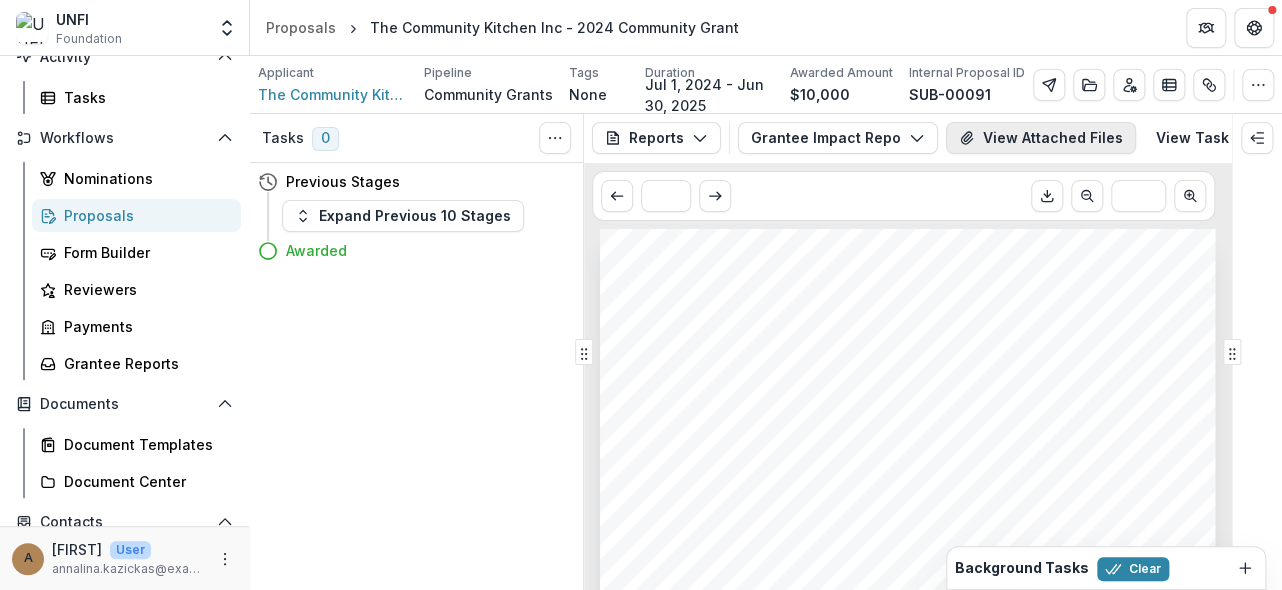 click on "View Attached Files" at bounding box center (1041, 138) 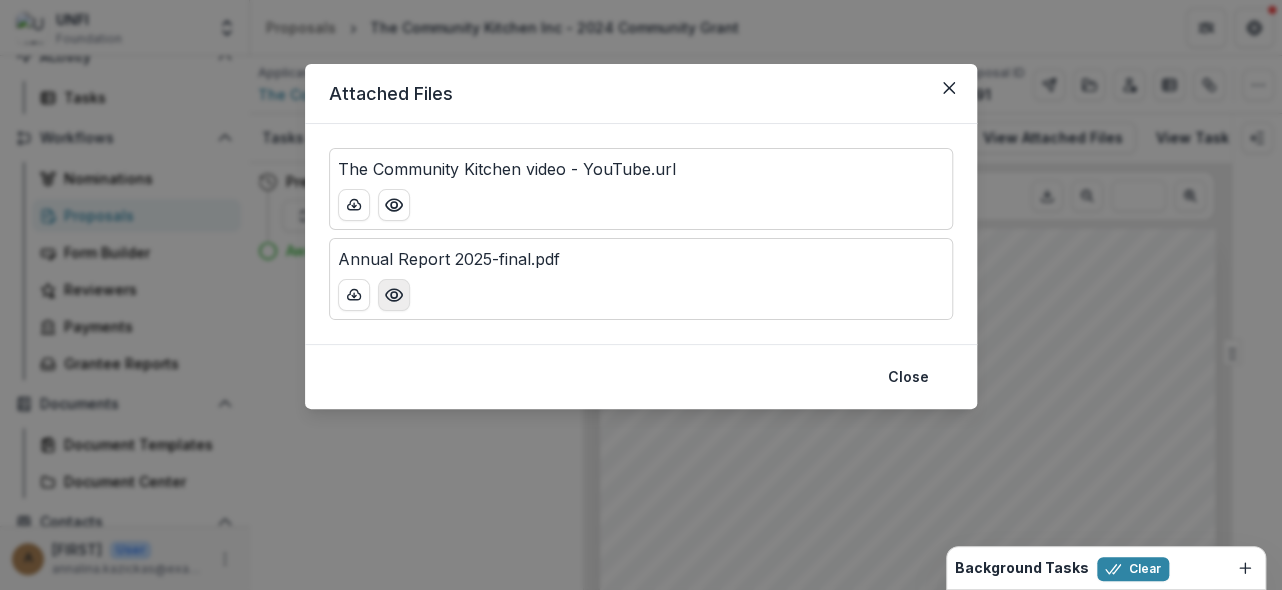 click 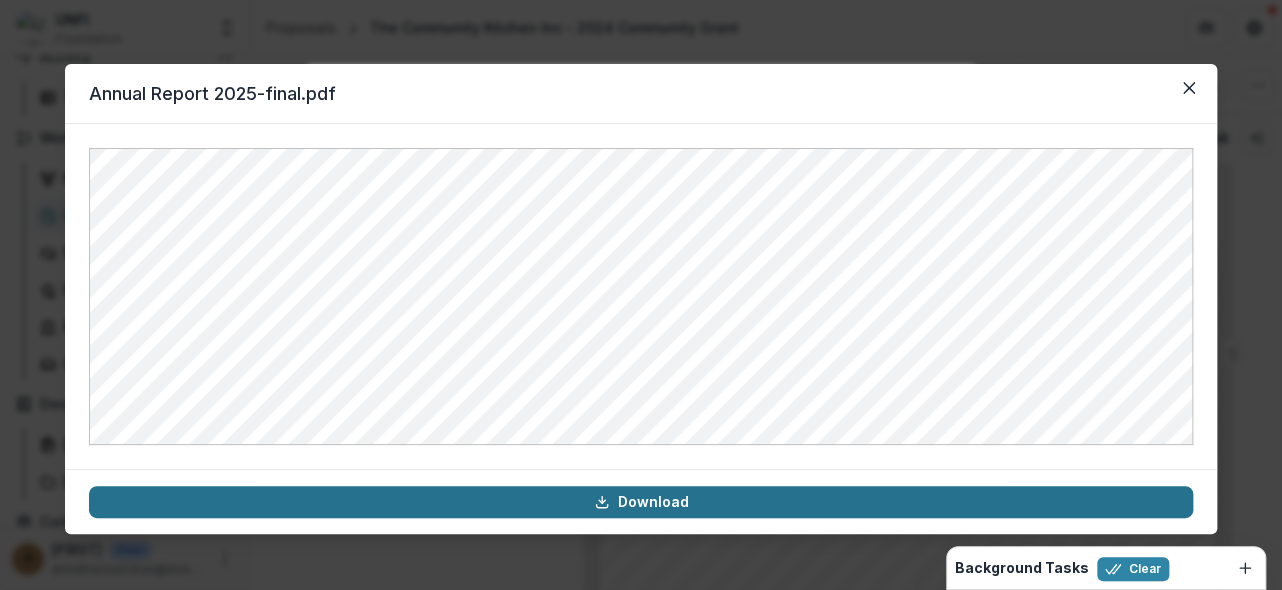 click on "Download" at bounding box center (641, 502) 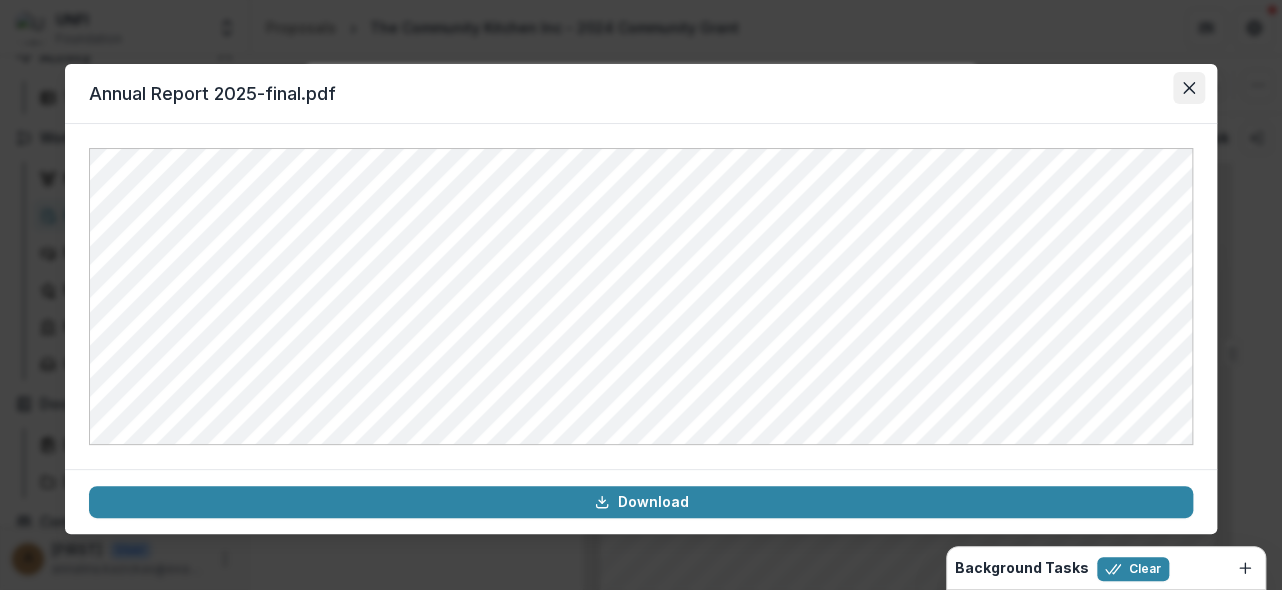 click 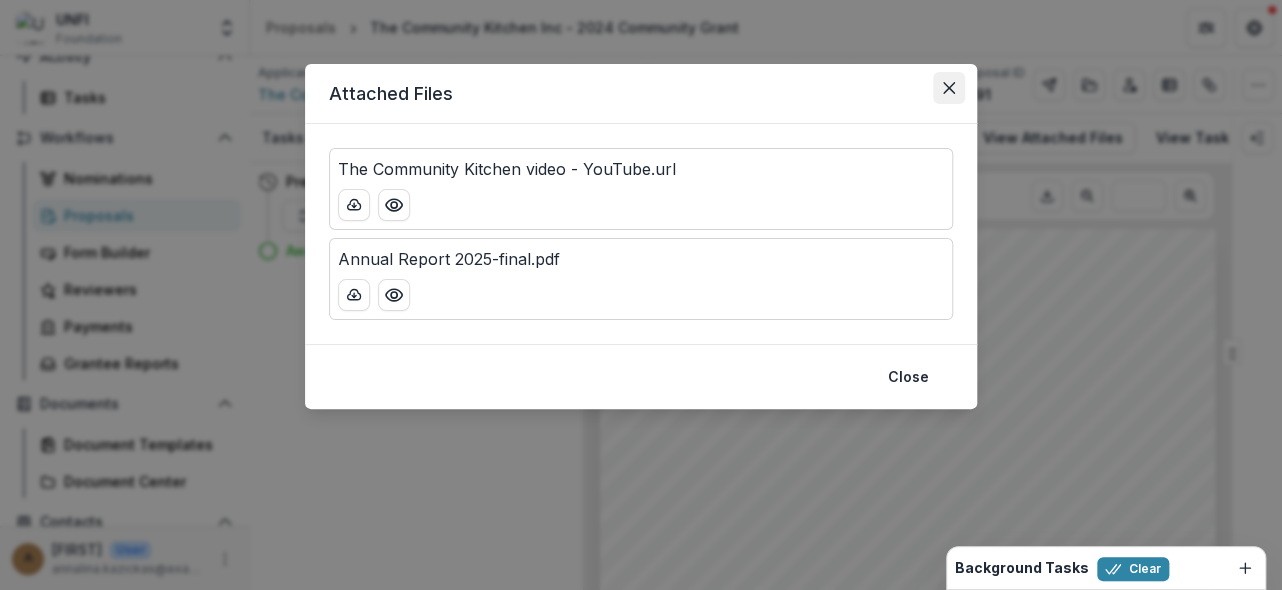 click at bounding box center [949, 88] 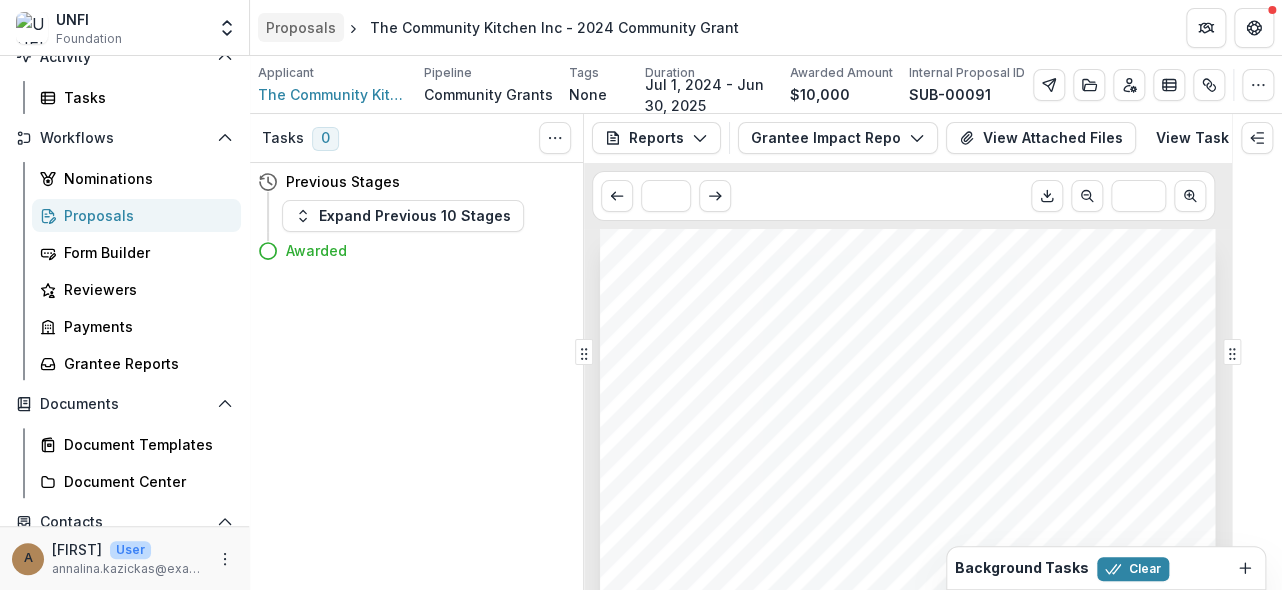 click on "Proposals" at bounding box center [301, 27] 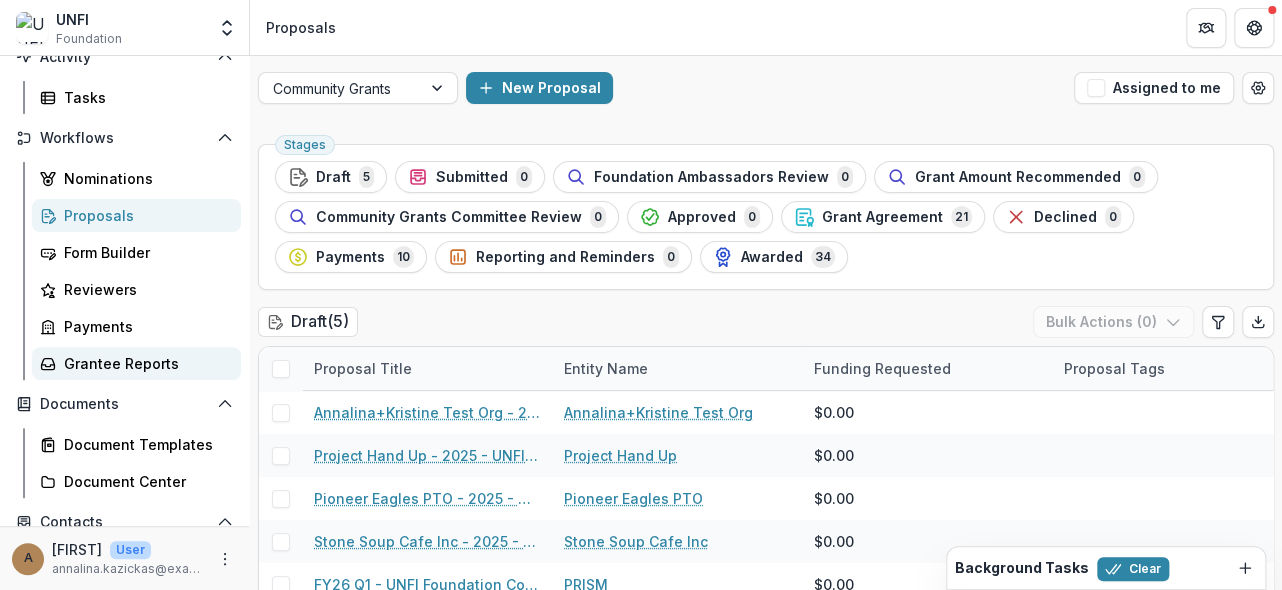 click on "Grantee Reports" at bounding box center (144, 363) 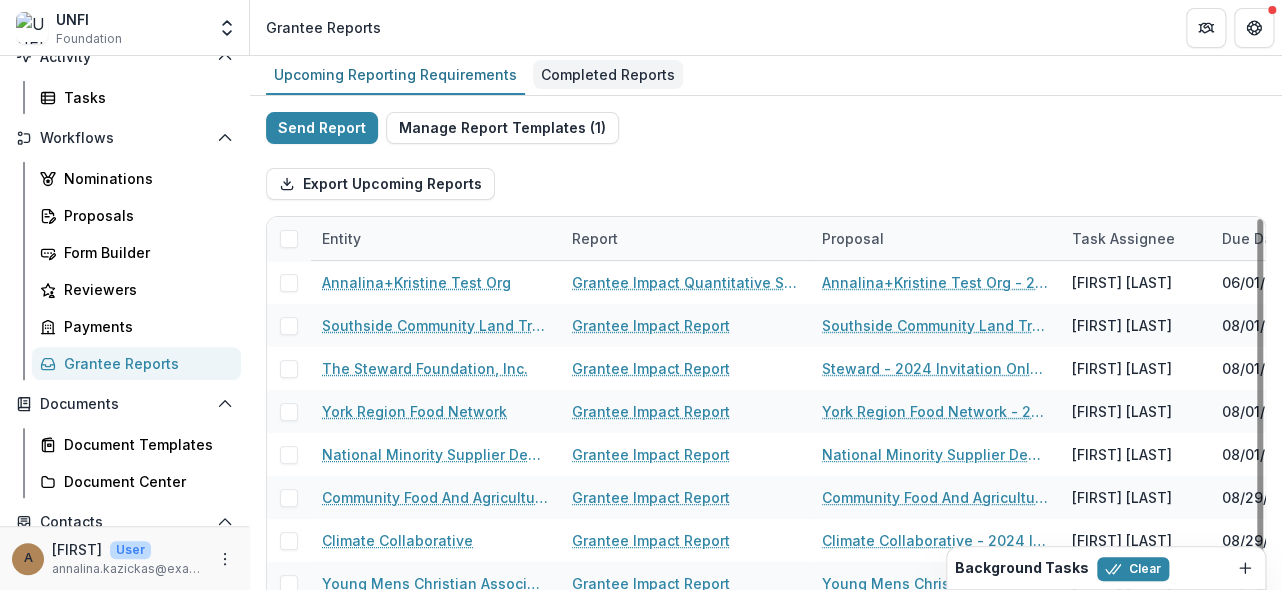 click on "Completed Reports" at bounding box center [608, 74] 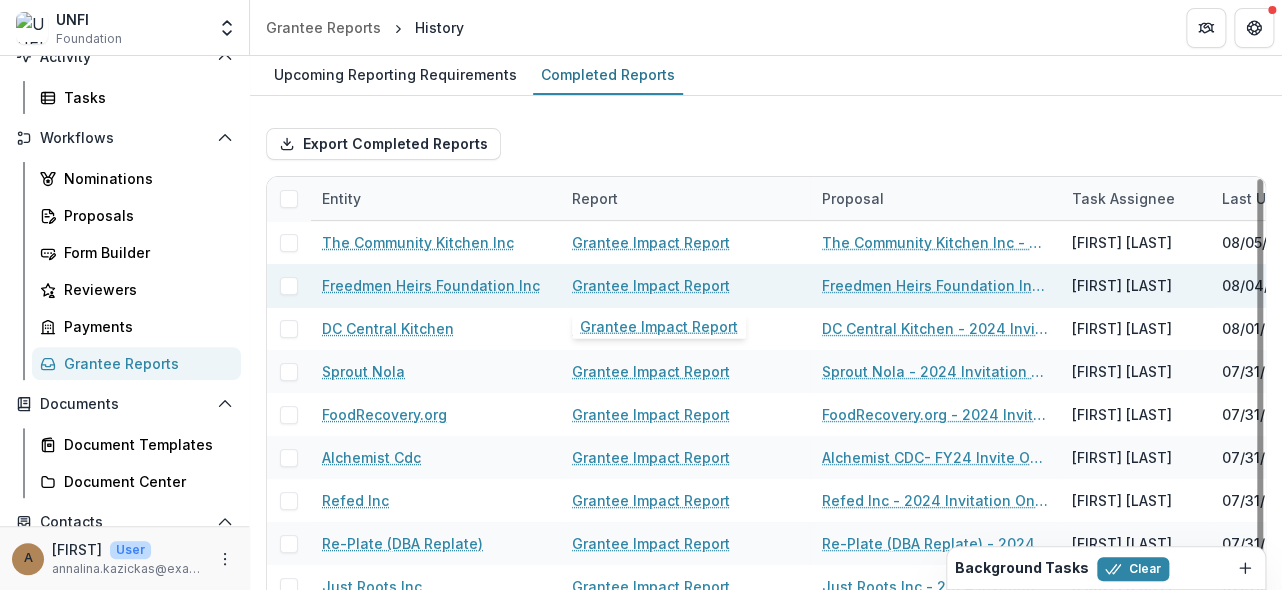 click on "Grantee Impact Report" at bounding box center [651, 285] 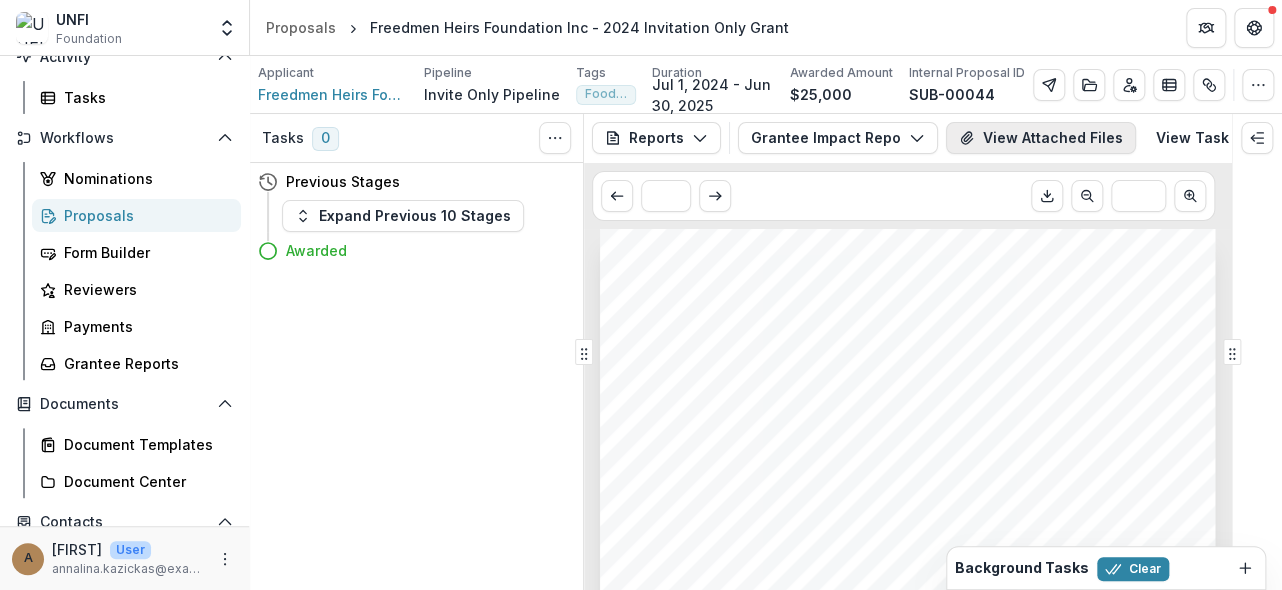click on "View Attached Files" at bounding box center (1041, 138) 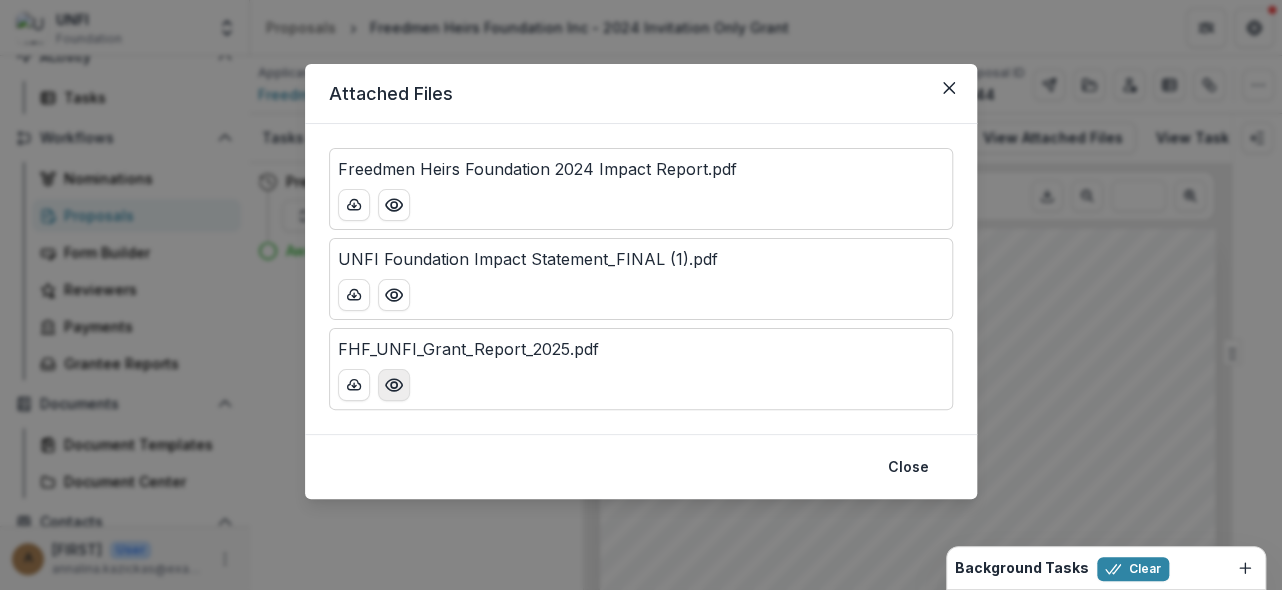 click 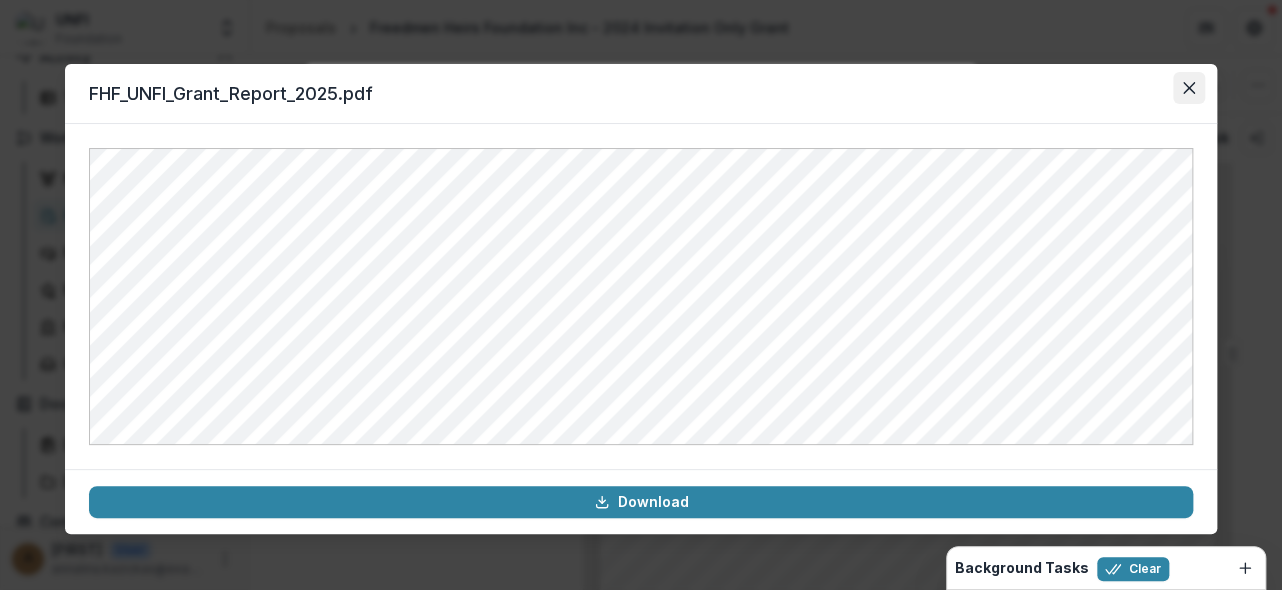 click 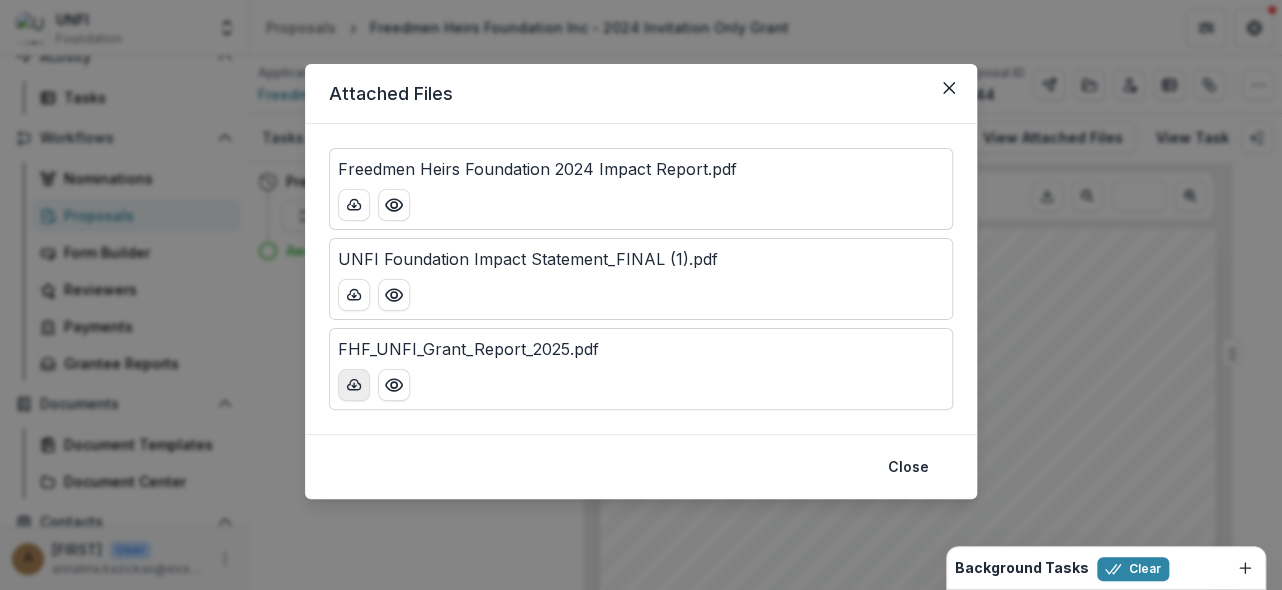 click 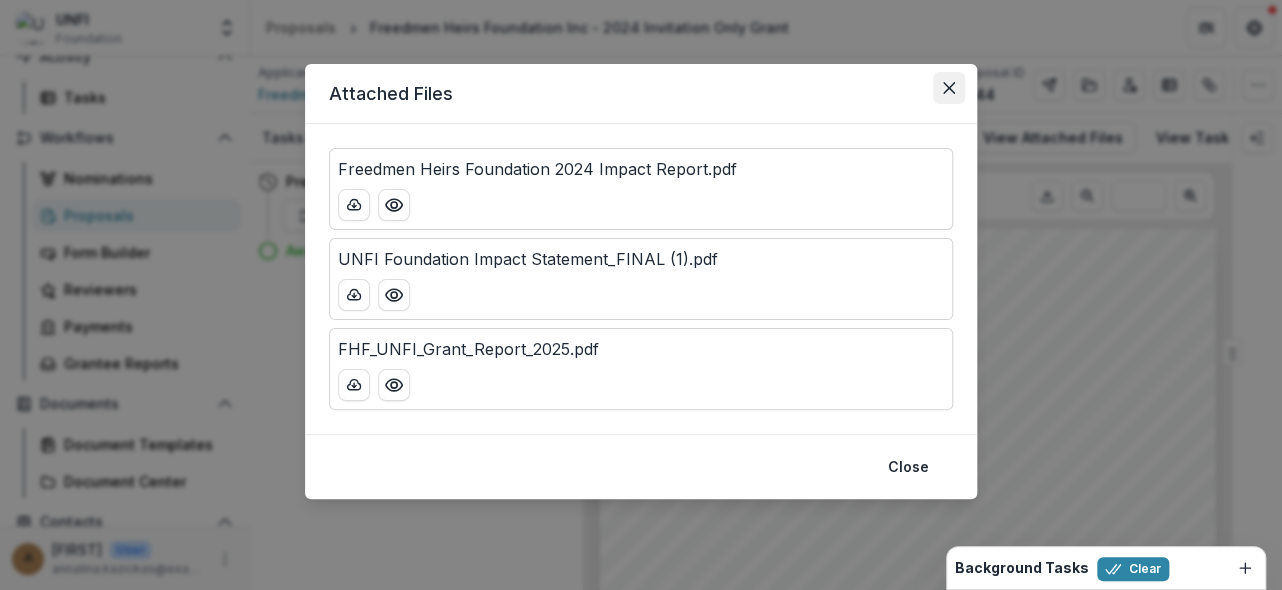 click at bounding box center (949, 88) 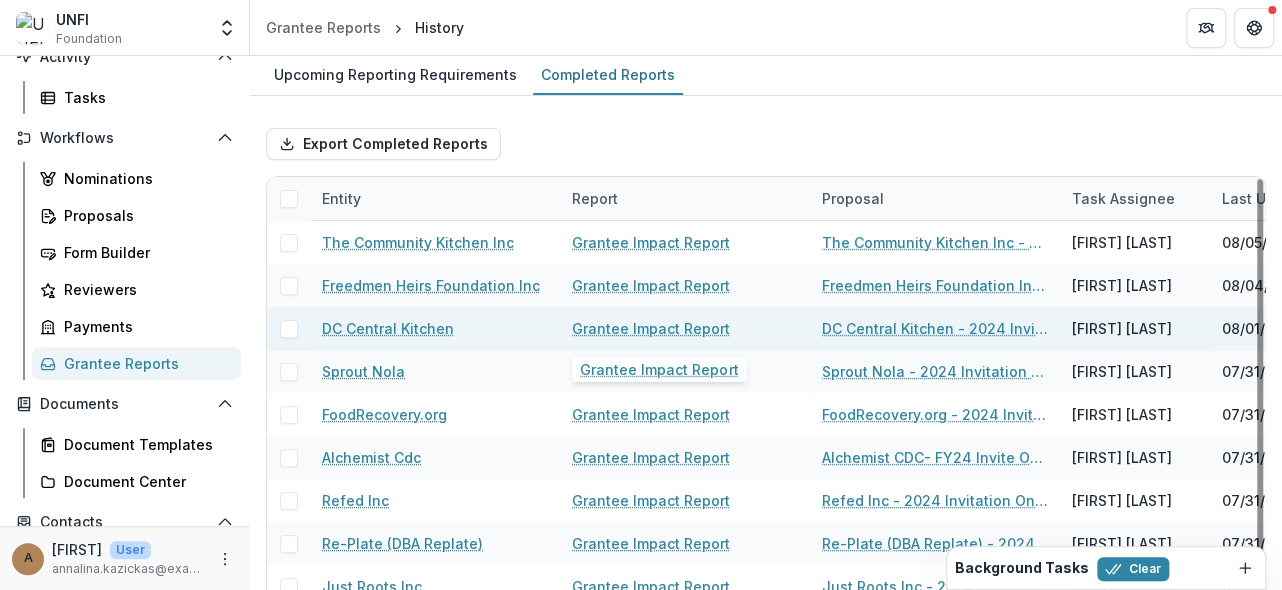 click on "Grantee Impact Report" at bounding box center (651, 328) 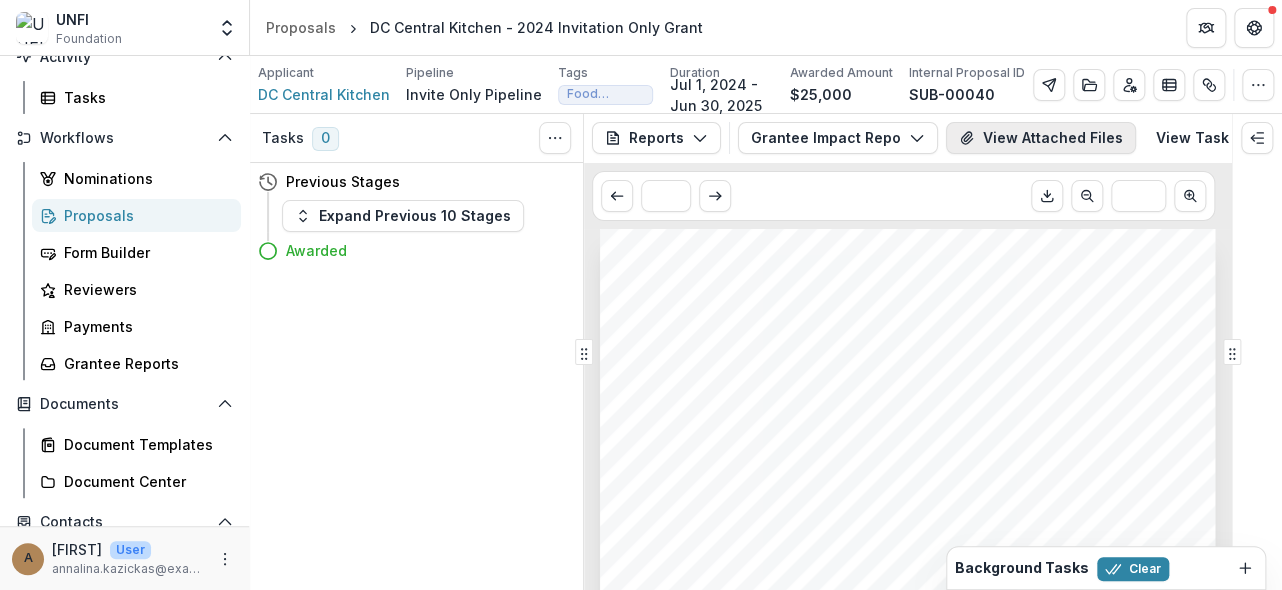 click on "View Attached Files" at bounding box center (1041, 138) 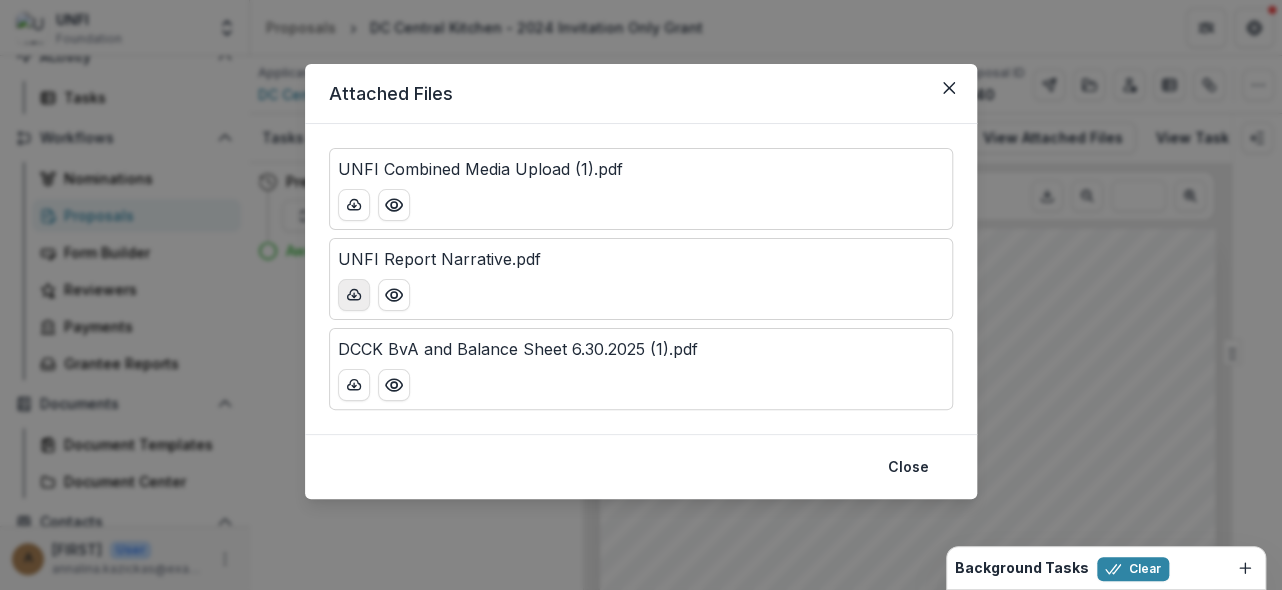 click at bounding box center [354, 295] 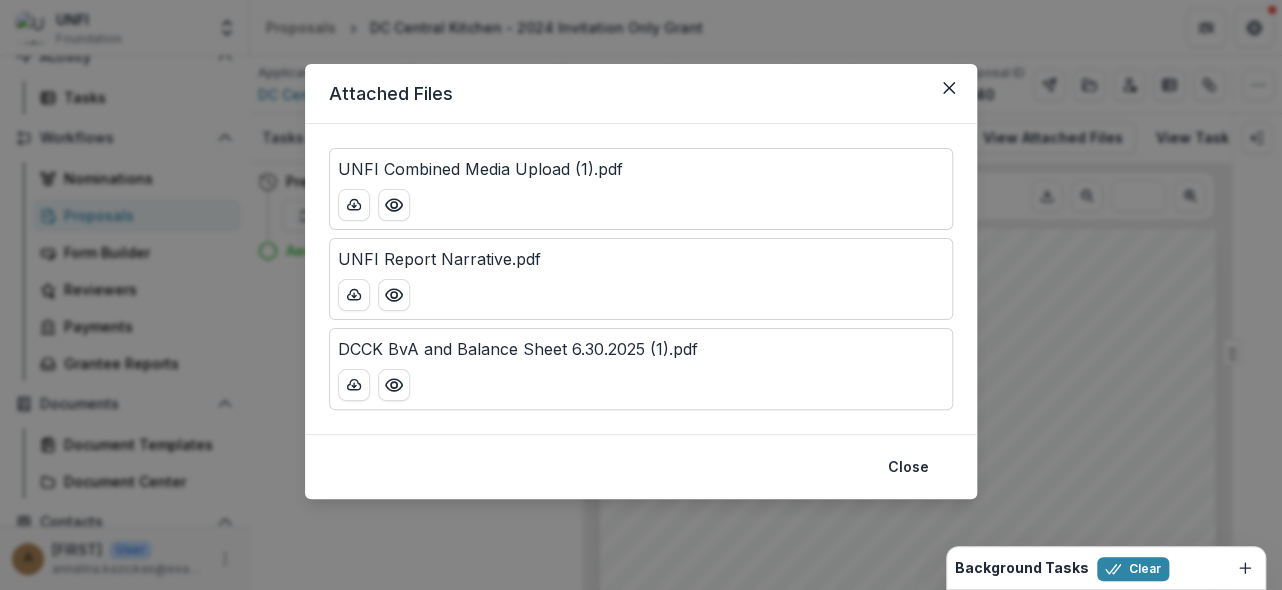 click on "Attached Files" at bounding box center (641, 94) 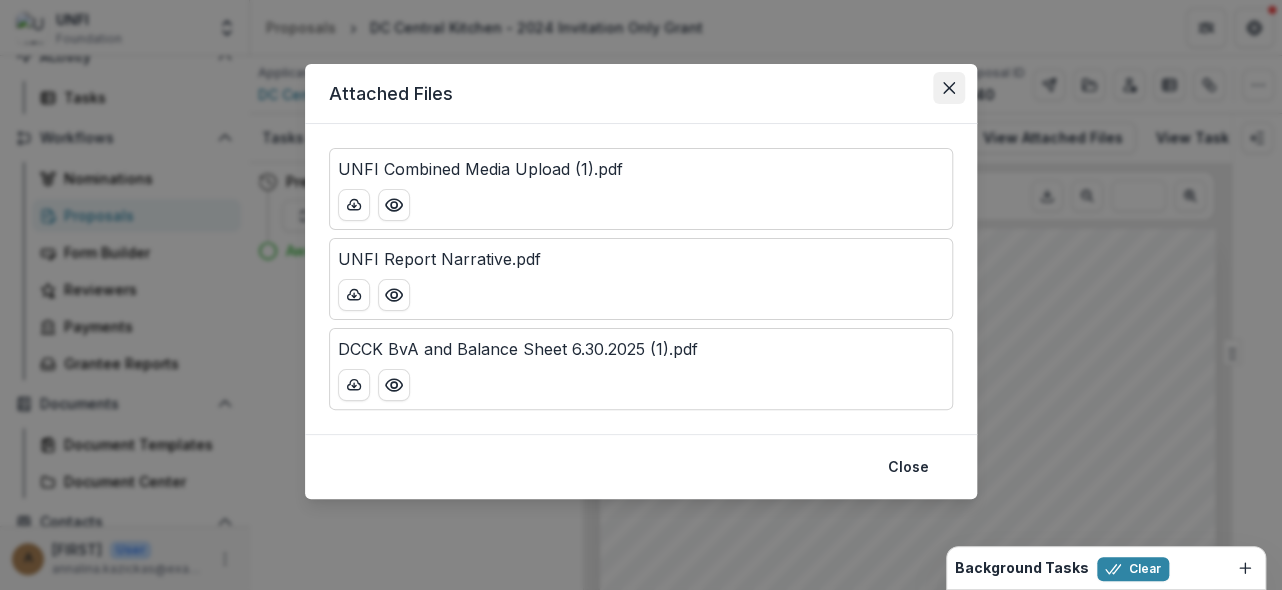 click 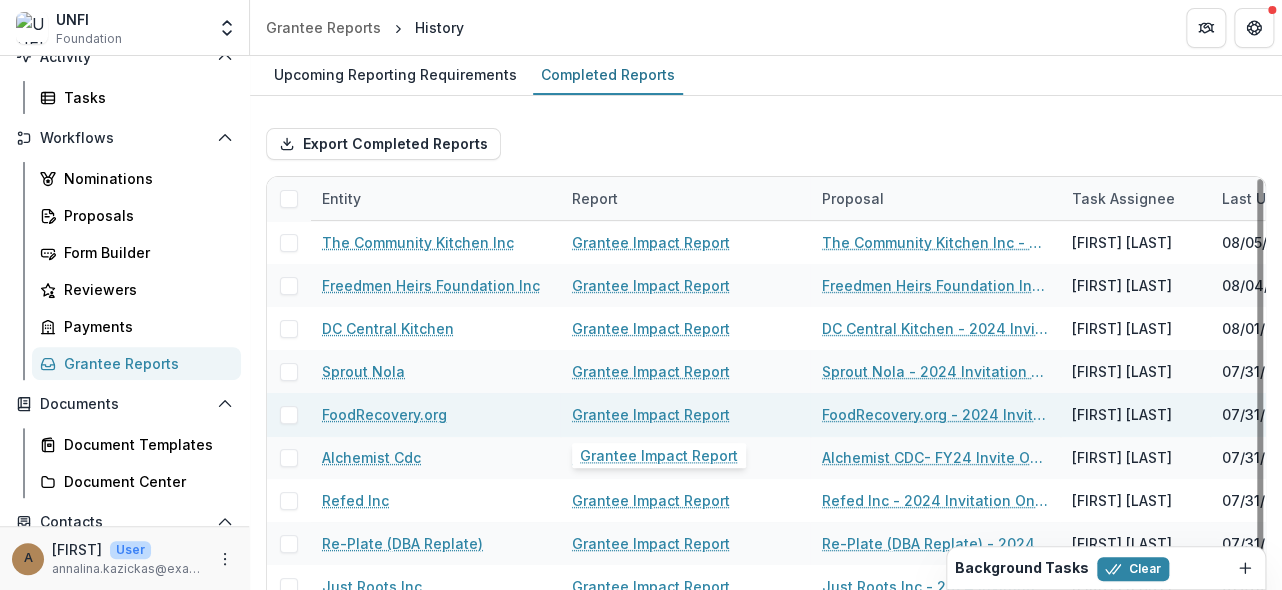 click on "Grantee Impact Report" at bounding box center [651, 414] 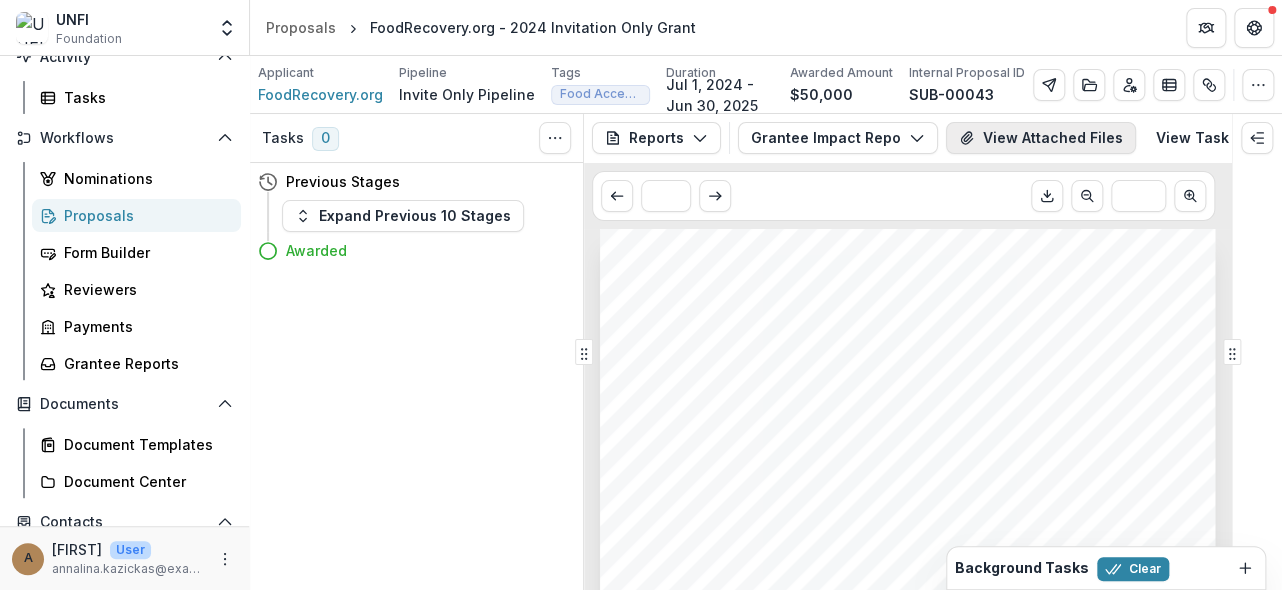 click on "View Attached Files" at bounding box center (1041, 138) 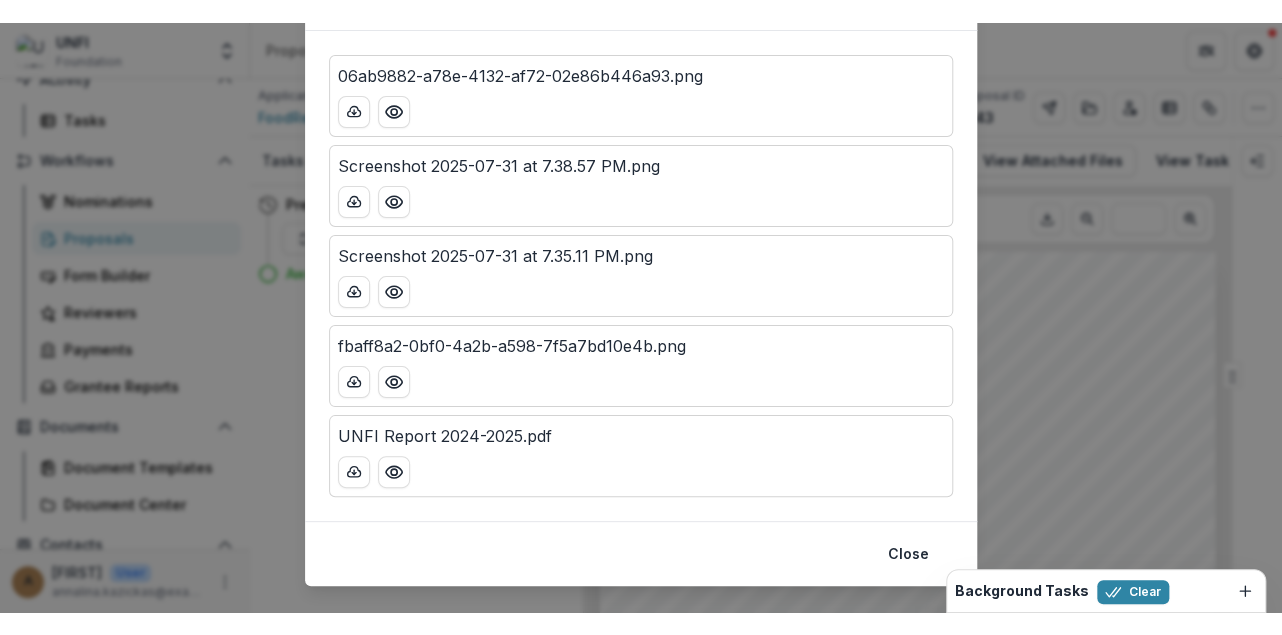 scroll, scrollTop: 151, scrollLeft: 0, axis: vertical 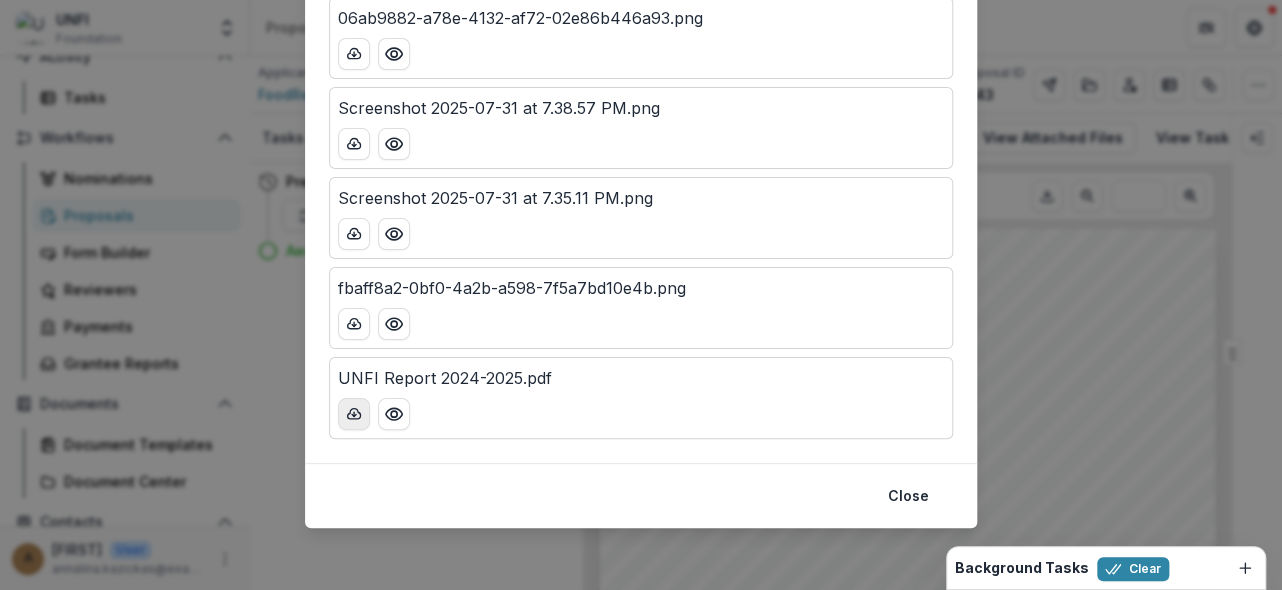click 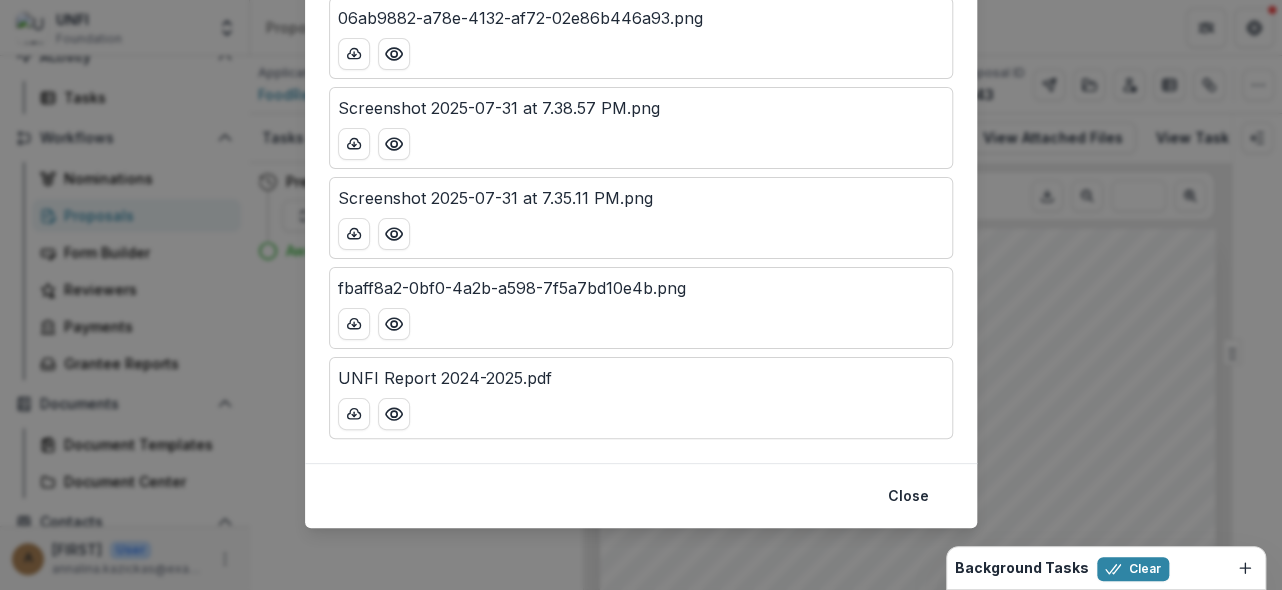 click on "Attached Files 06ab9882-a78e-4132-af72-02e86b446a93.png Screenshot 2025-07-31 at 7.38.57 PM.png Screenshot 2025-07-31 at 7.35.11 PM.png fbaff8a2-0bf0-4a2b-a598-7f5a7bd10e4b.png UNFI Report 2024-2025.pdf Close" at bounding box center [641, 295] 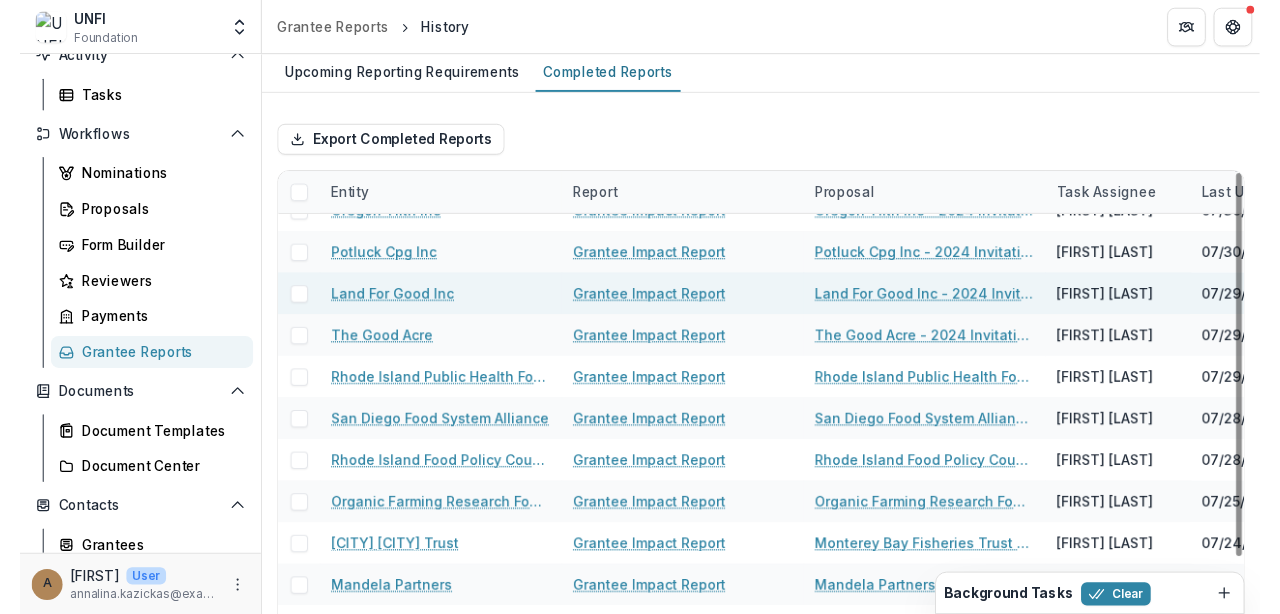 scroll, scrollTop: 500, scrollLeft: 0, axis: vertical 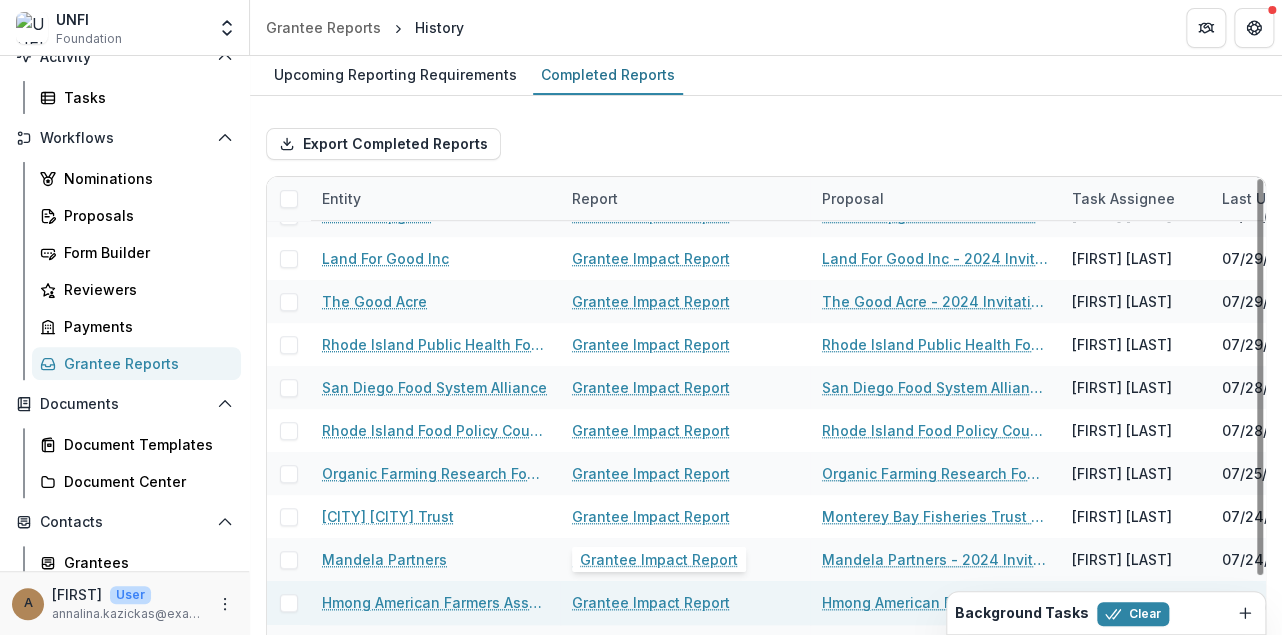 click on "Grantee Impact Report" at bounding box center [651, 602] 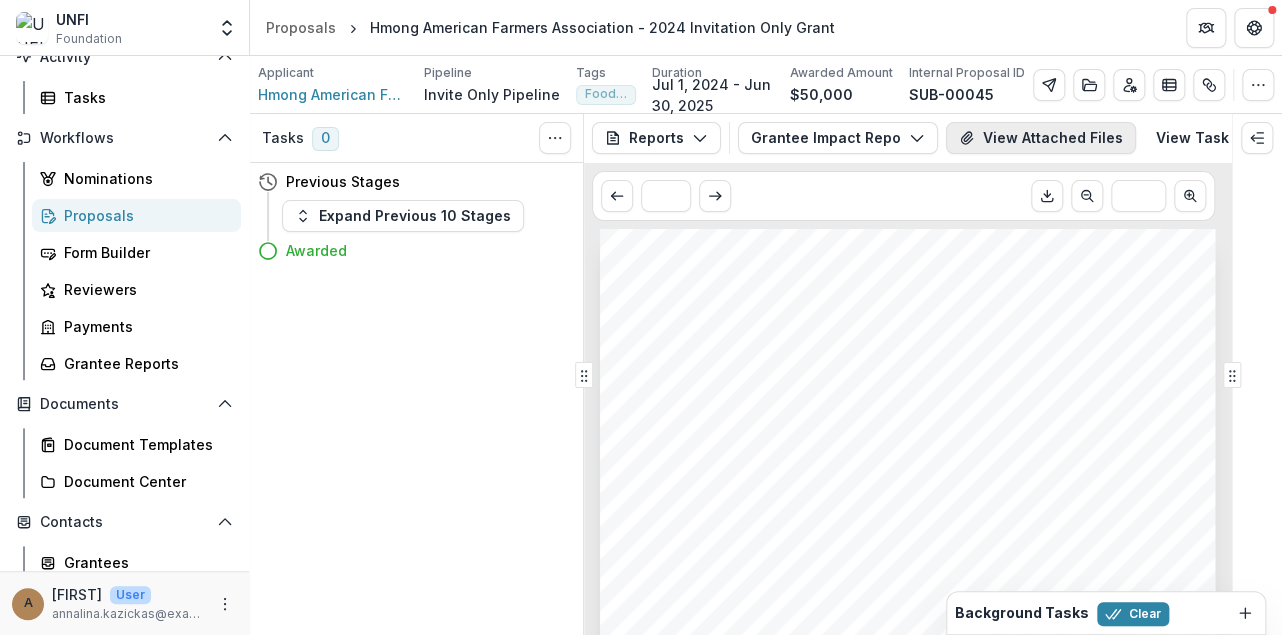 click on "View Attached Files" at bounding box center [1041, 138] 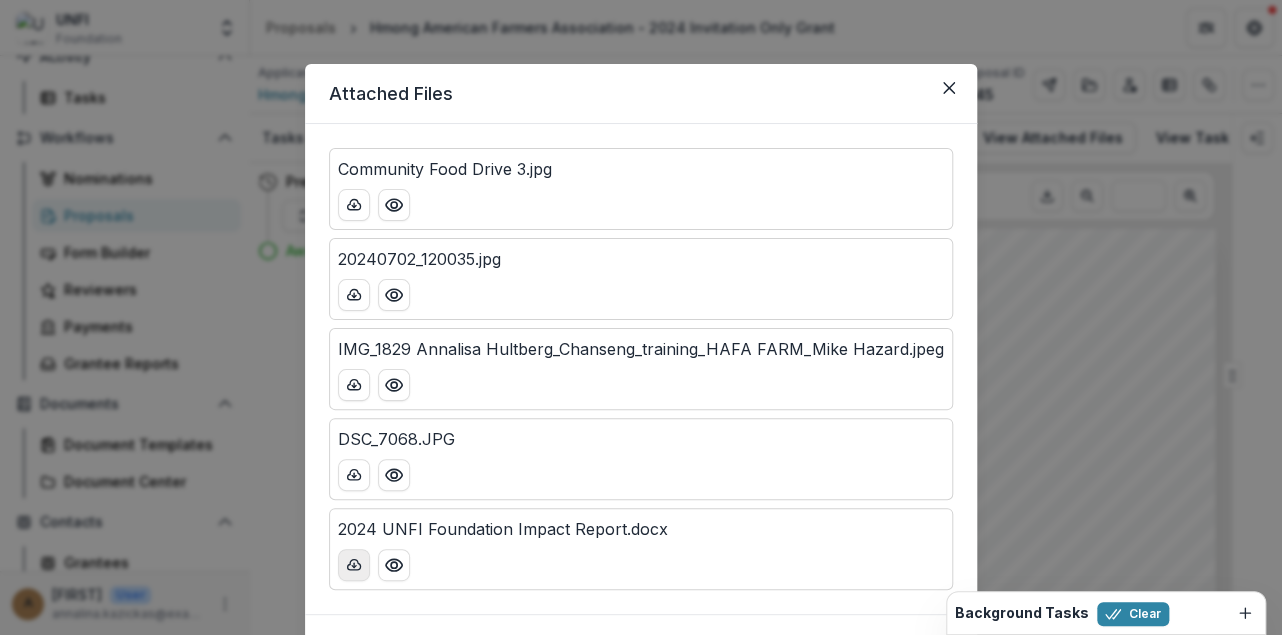 click 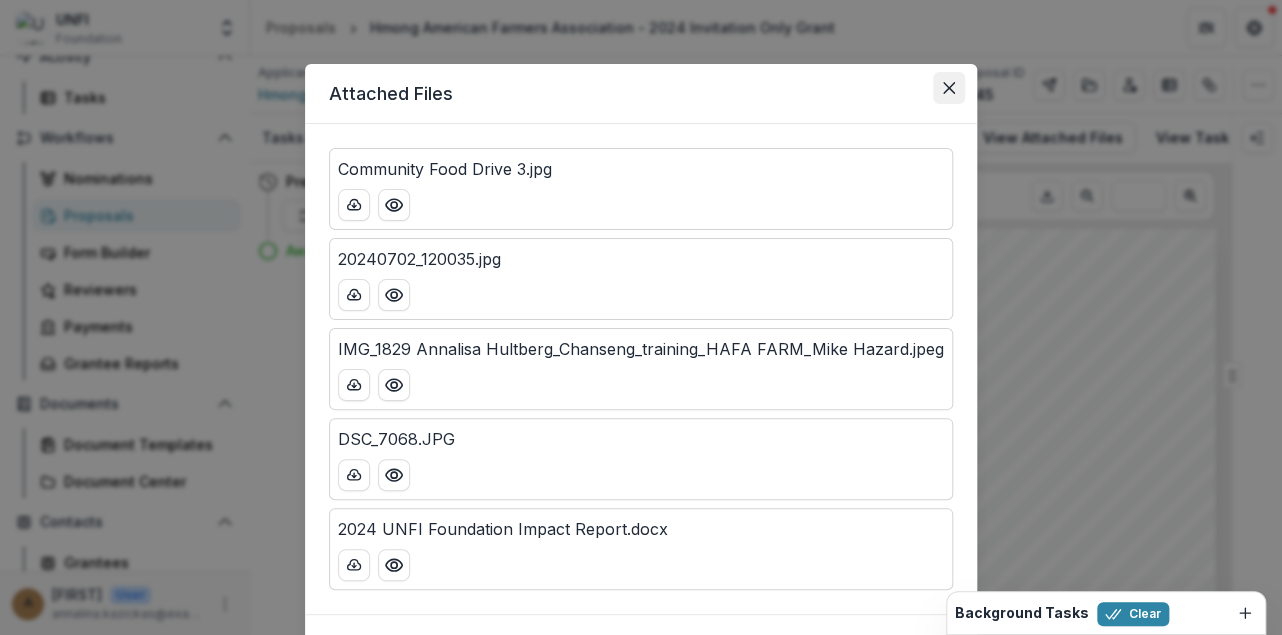click at bounding box center (949, 88) 